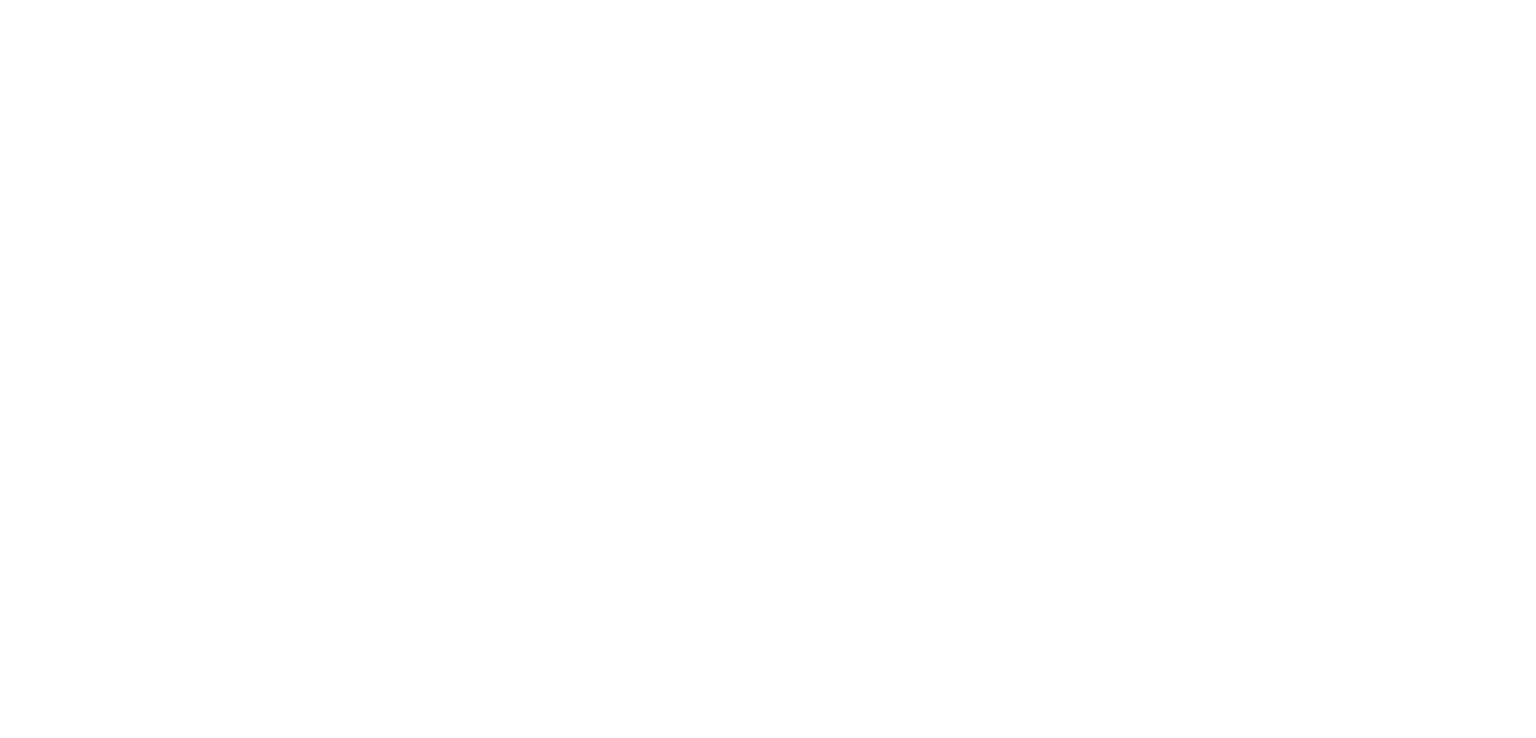 scroll, scrollTop: 0, scrollLeft: 0, axis: both 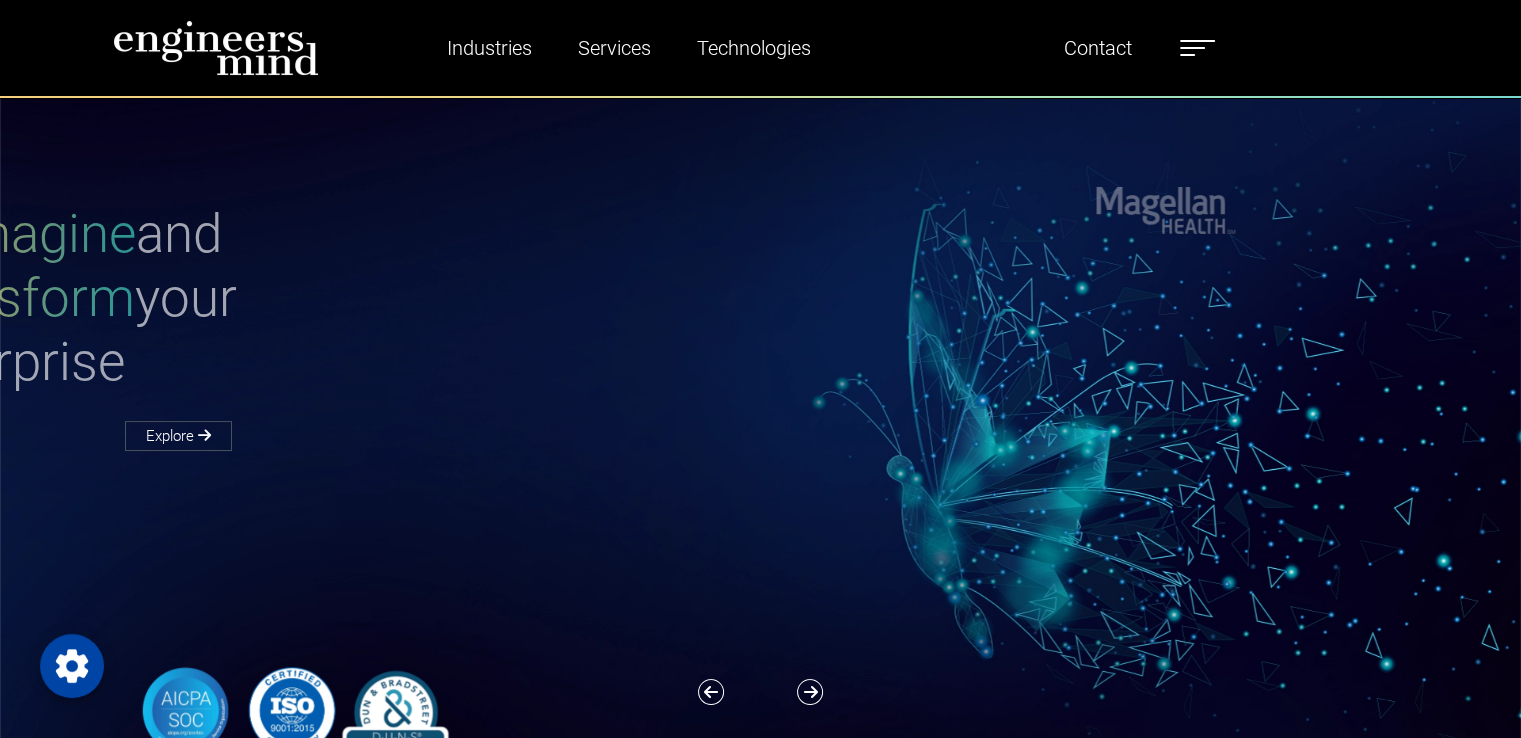 type on "*********" 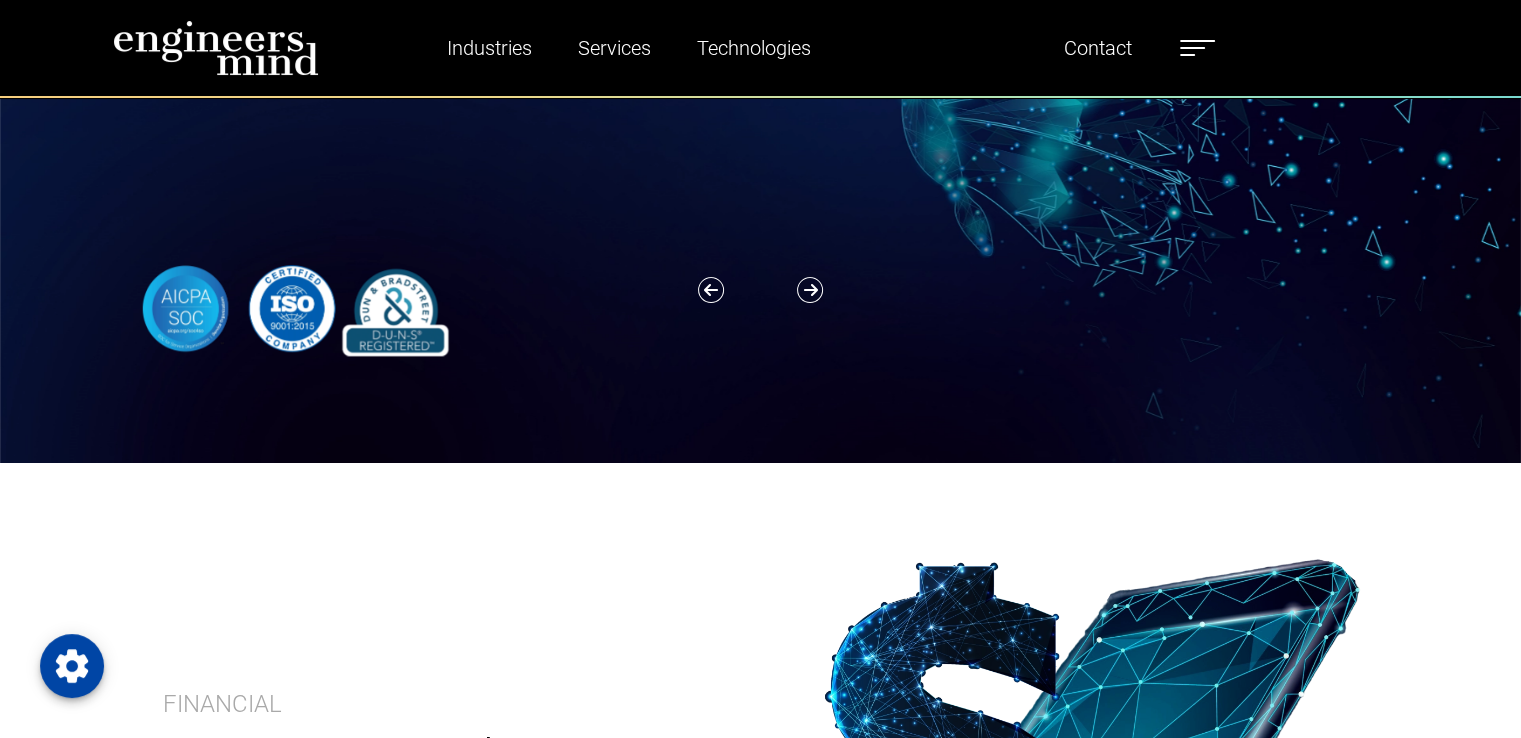 scroll, scrollTop: 419, scrollLeft: 0, axis: vertical 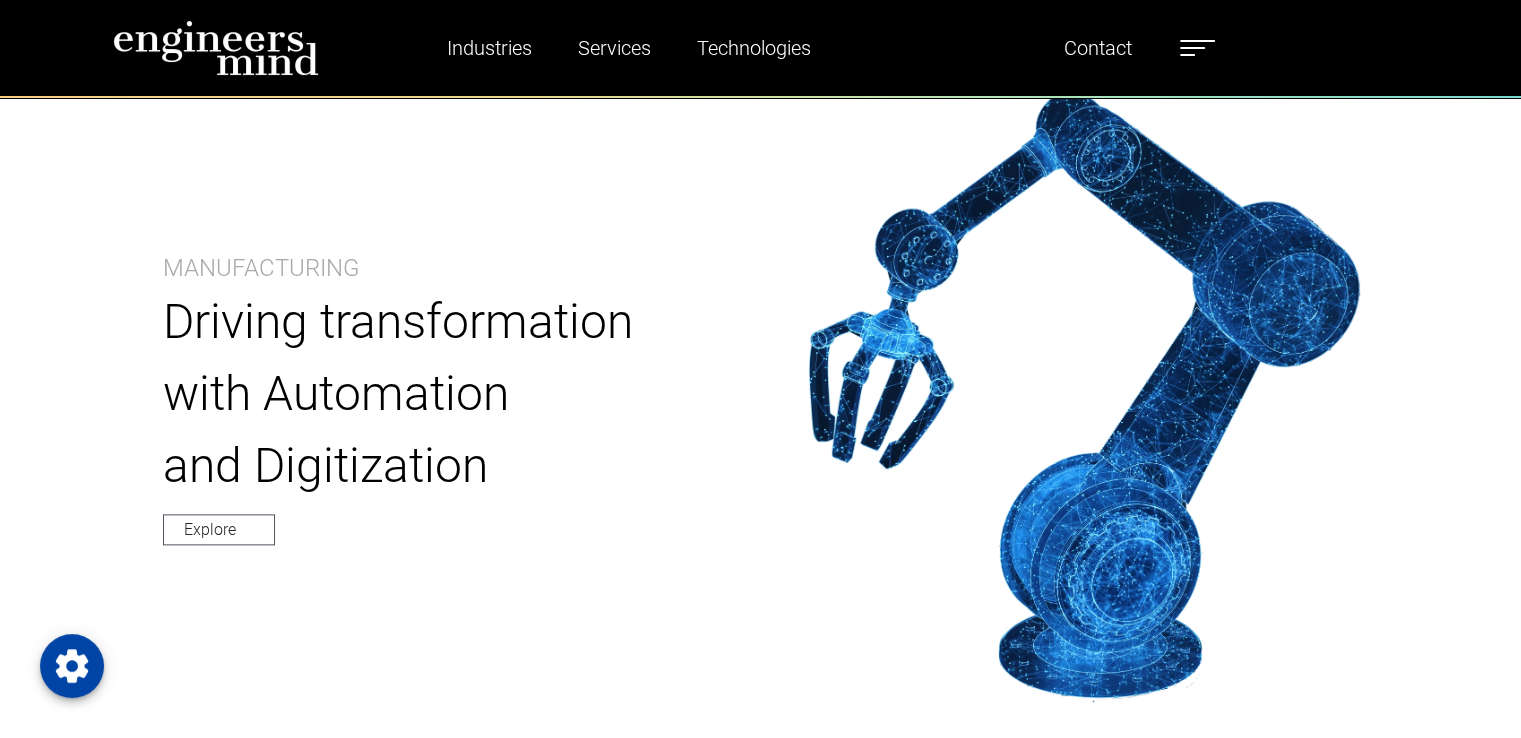 click at bounding box center (1197, 48) 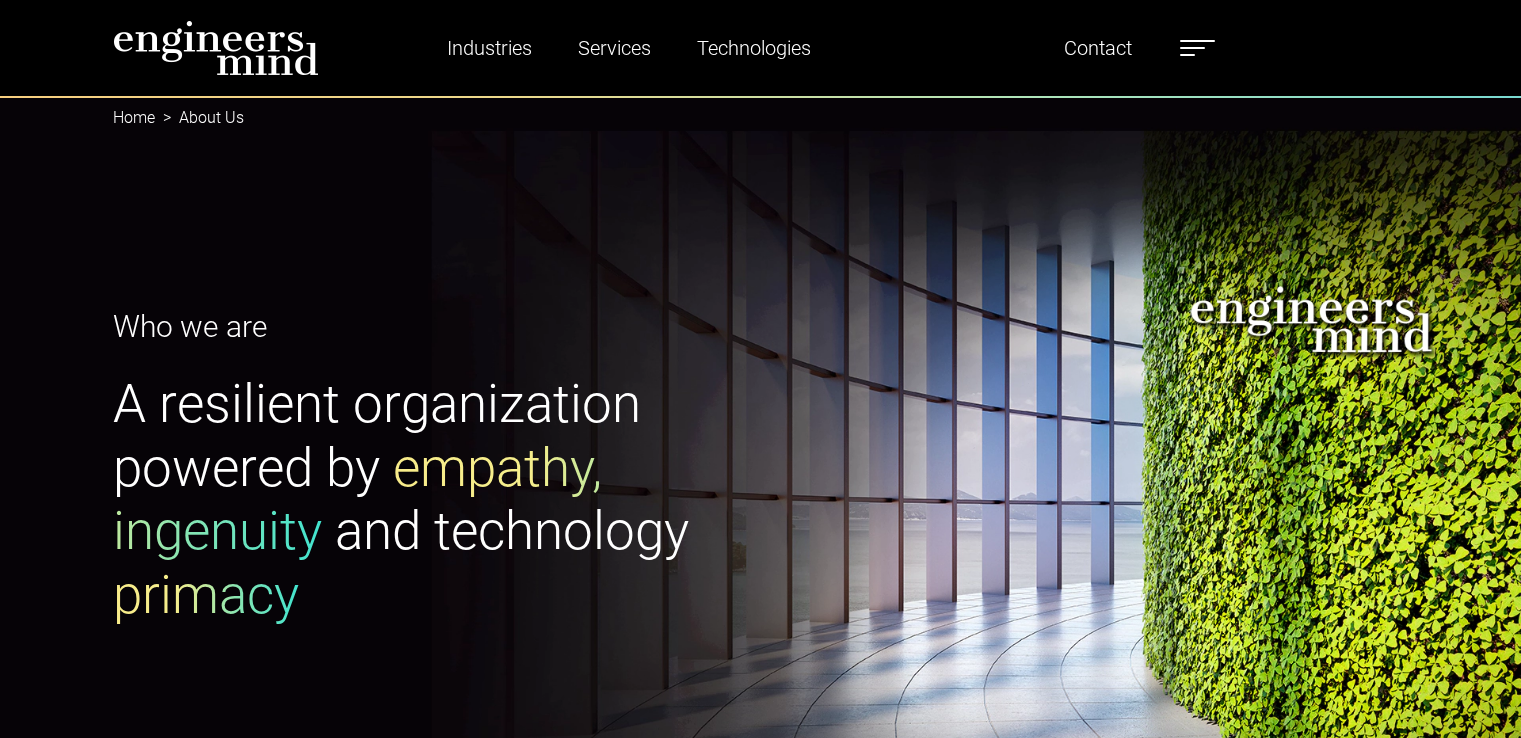 scroll, scrollTop: 0, scrollLeft: 0, axis: both 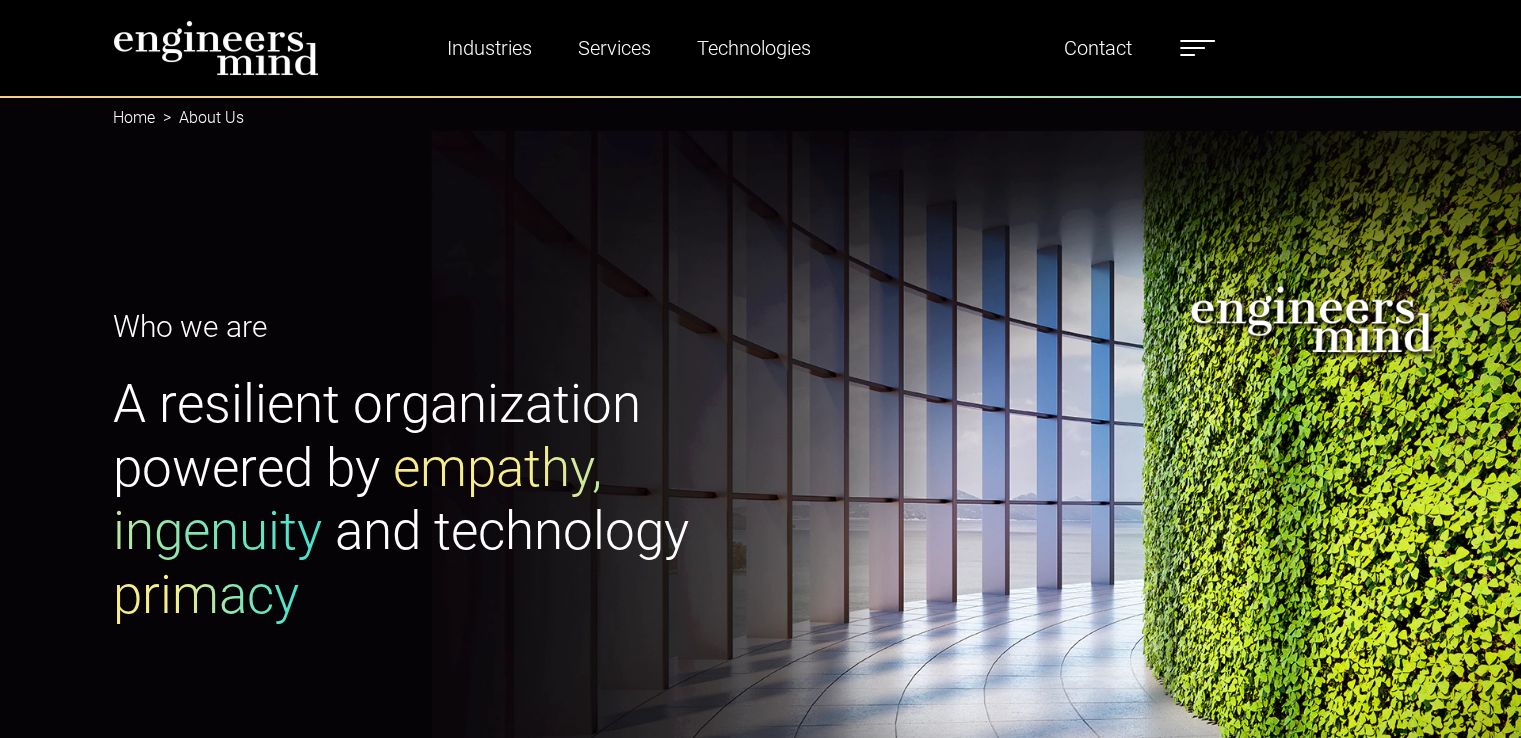 type on "*********" 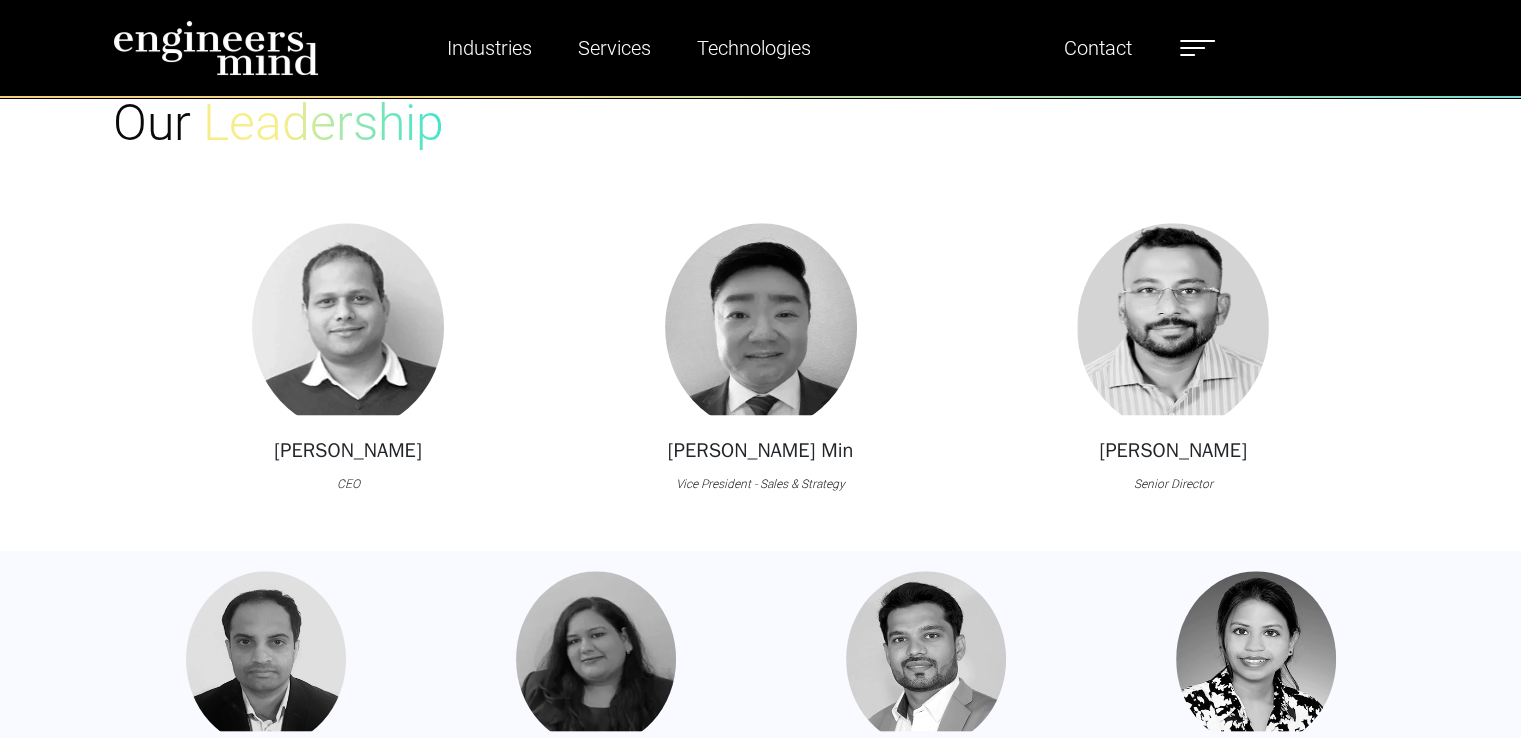 scroll, scrollTop: 1693, scrollLeft: 0, axis: vertical 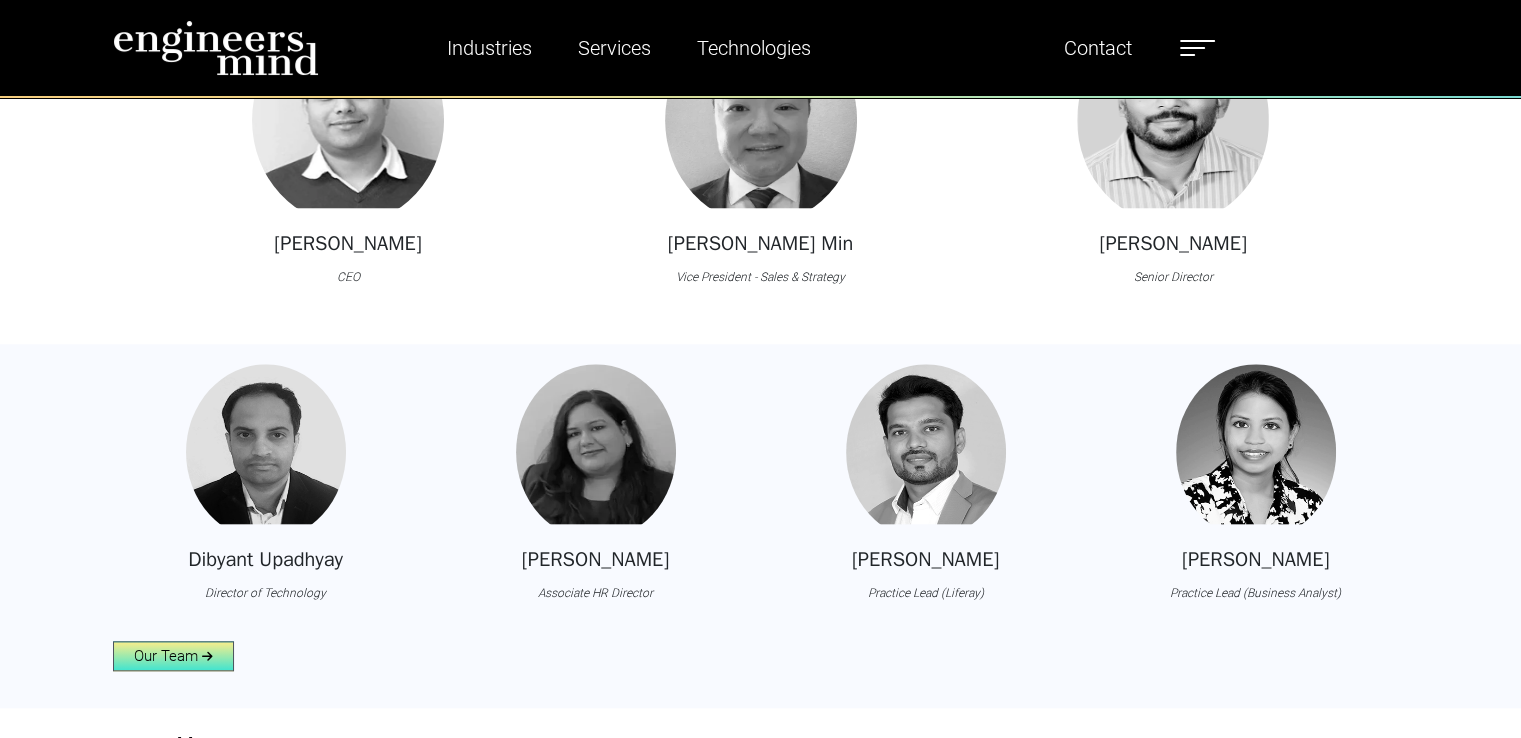 click on "Our Team" at bounding box center [173, 656] 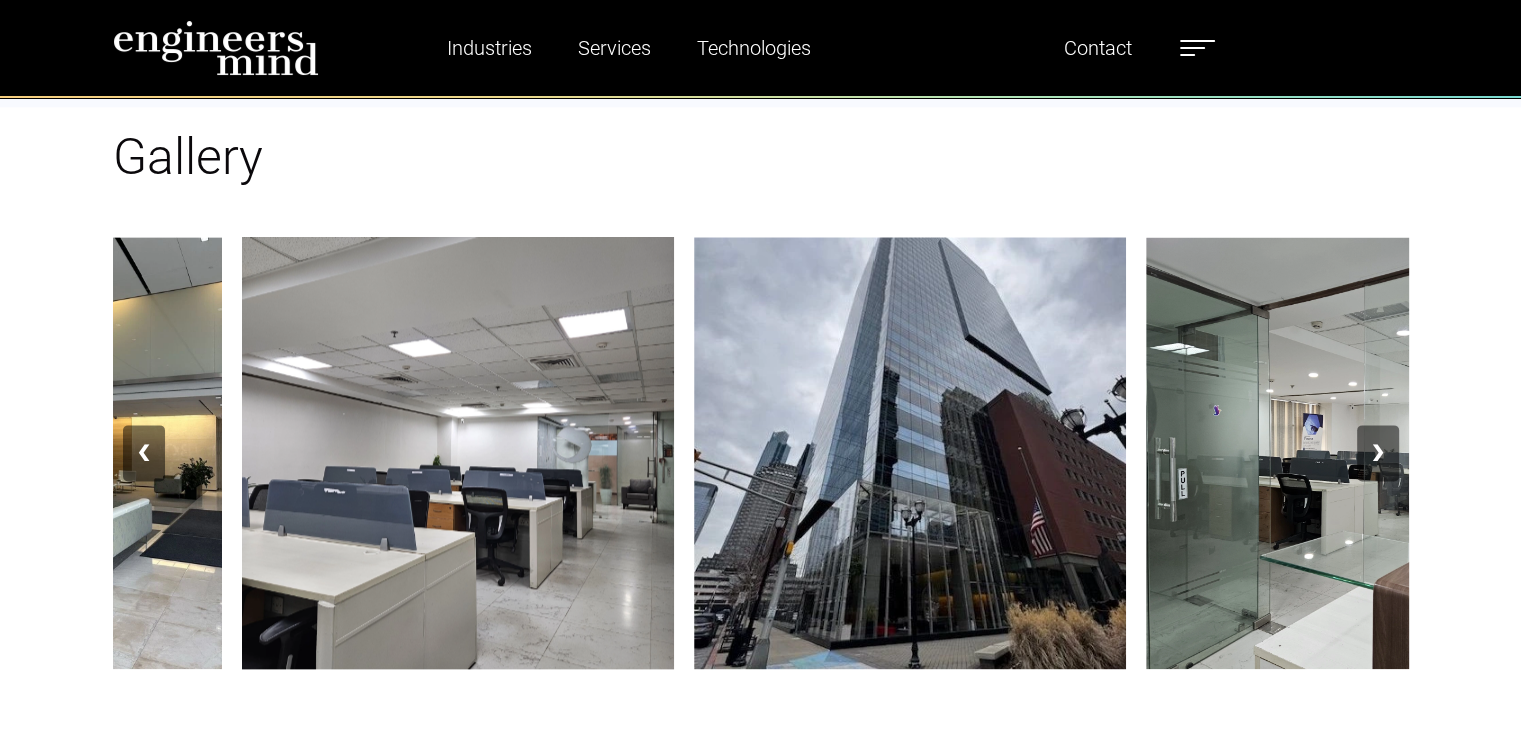 scroll, scrollTop: 2501, scrollLeft: 0, axis: vertical 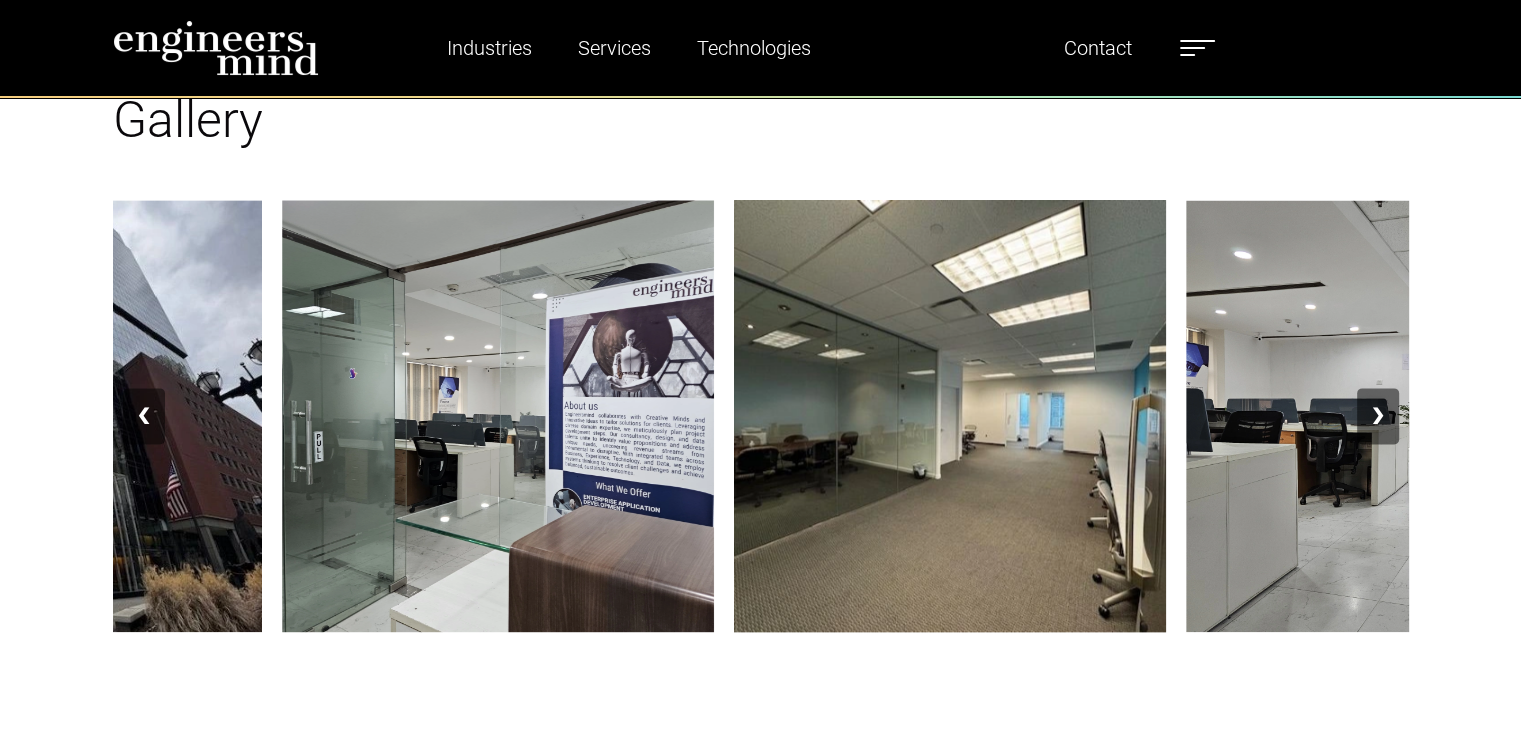 click on "❯" at bounding box center (1378, 416) 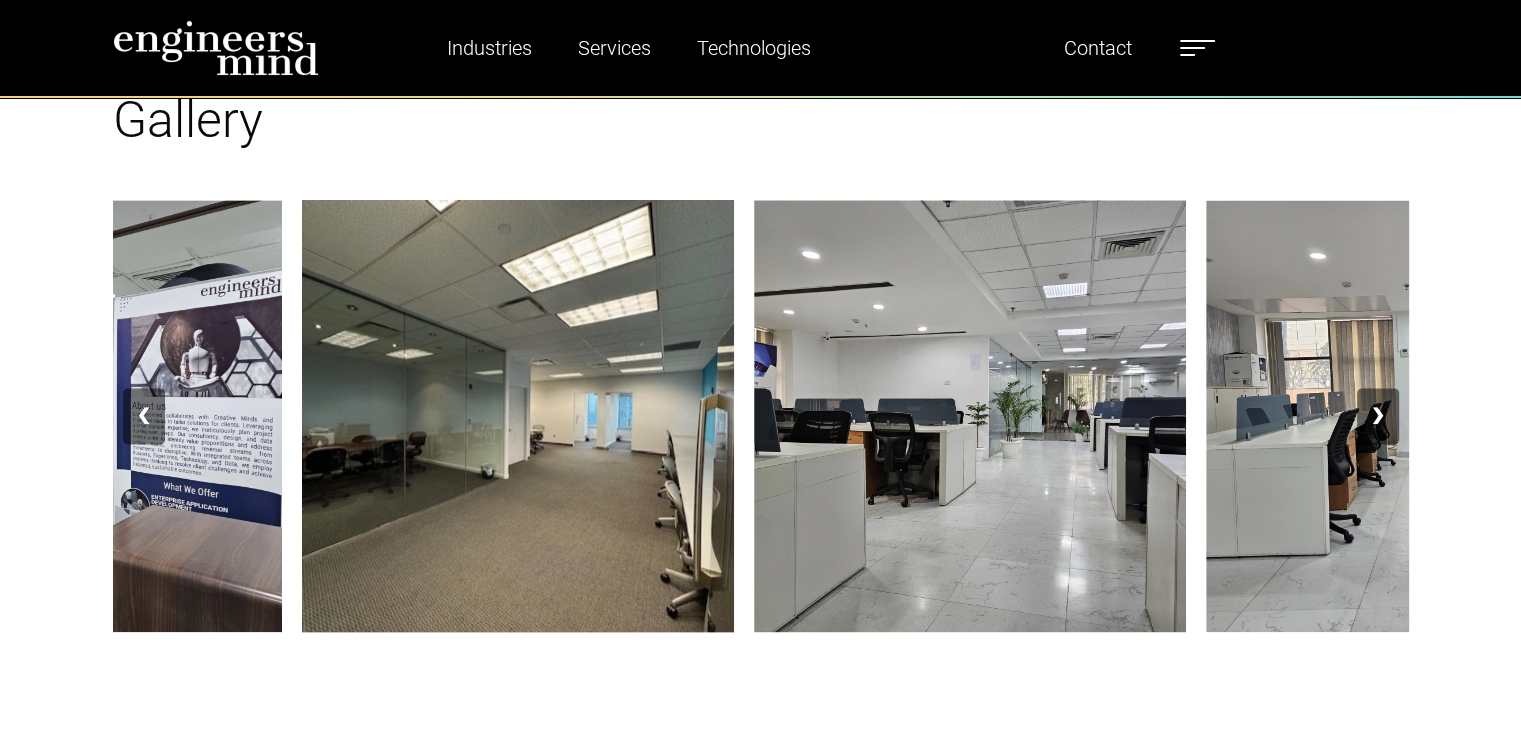 click on "❯" at bounding box center (1378, 416) 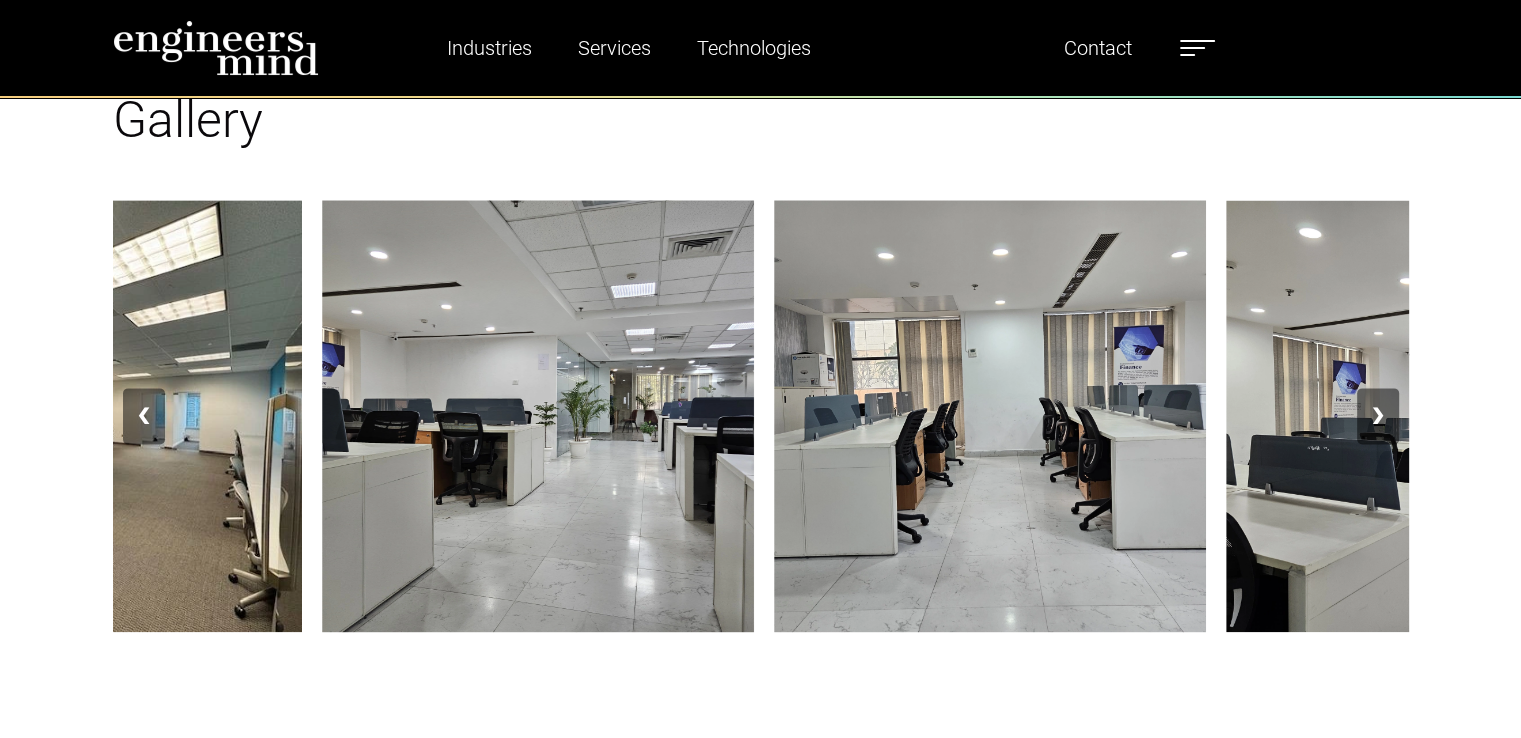 click on "❯" at bounding box center [1378, 416] 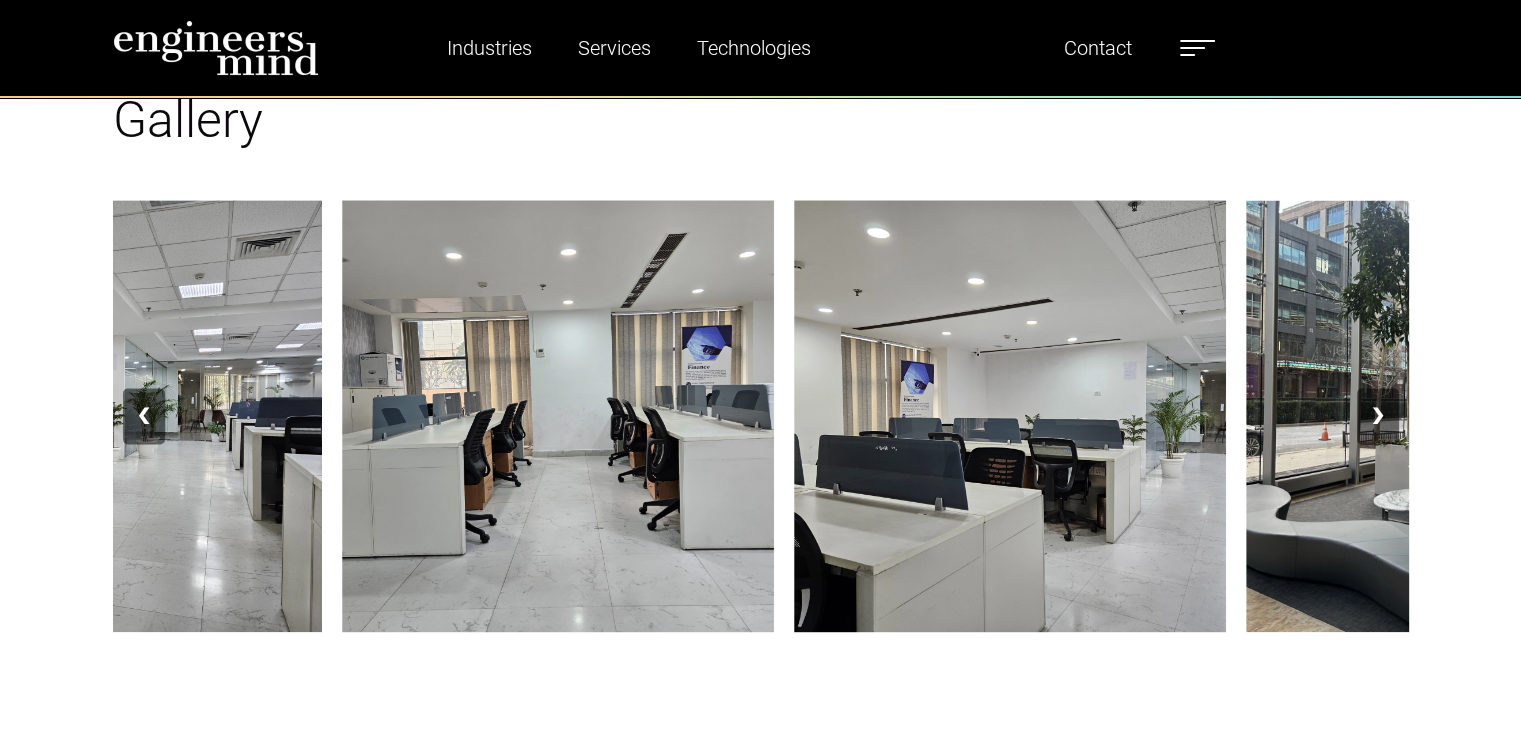 click on "❯" at bounding box center (1378, 416) 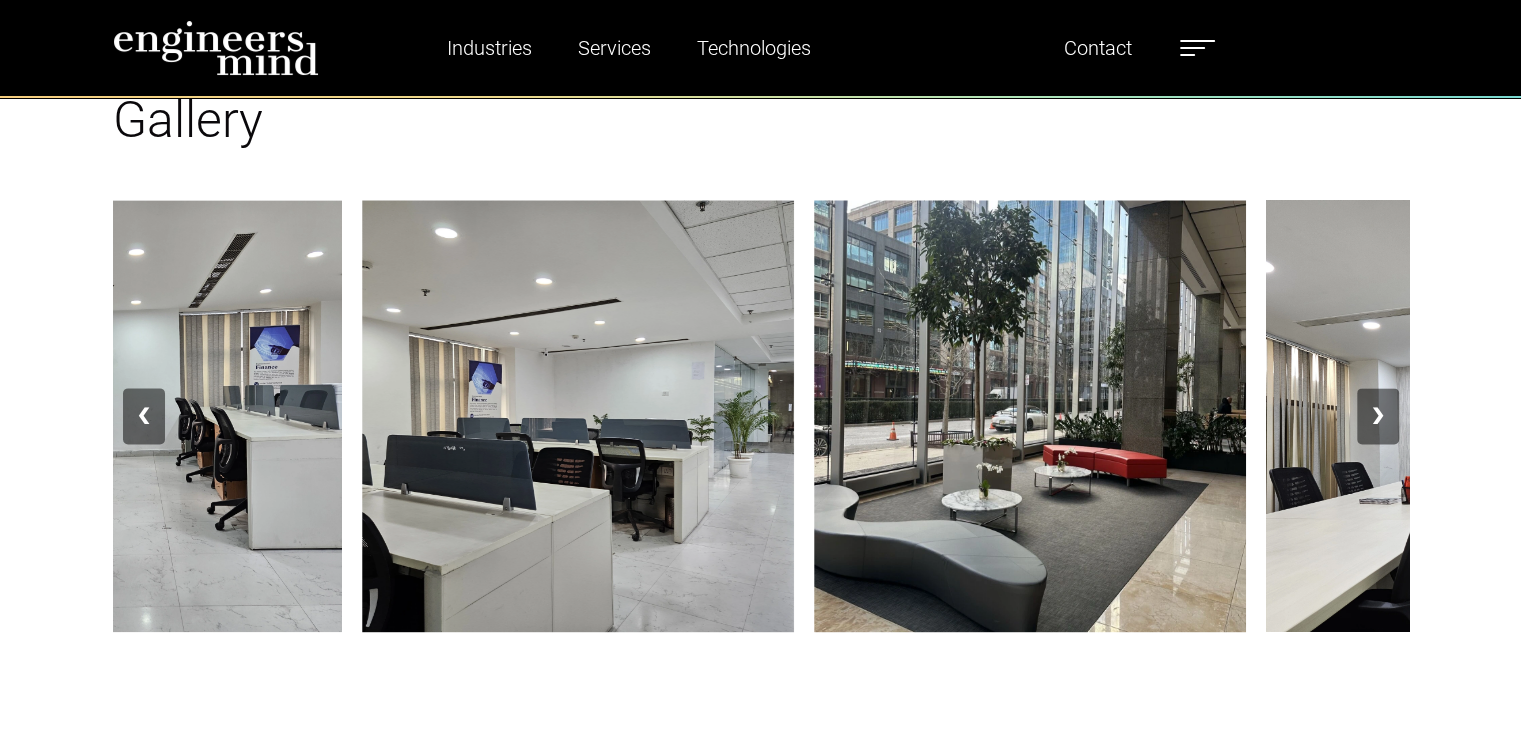 click on "❯" at bounding box center [1378, 416] 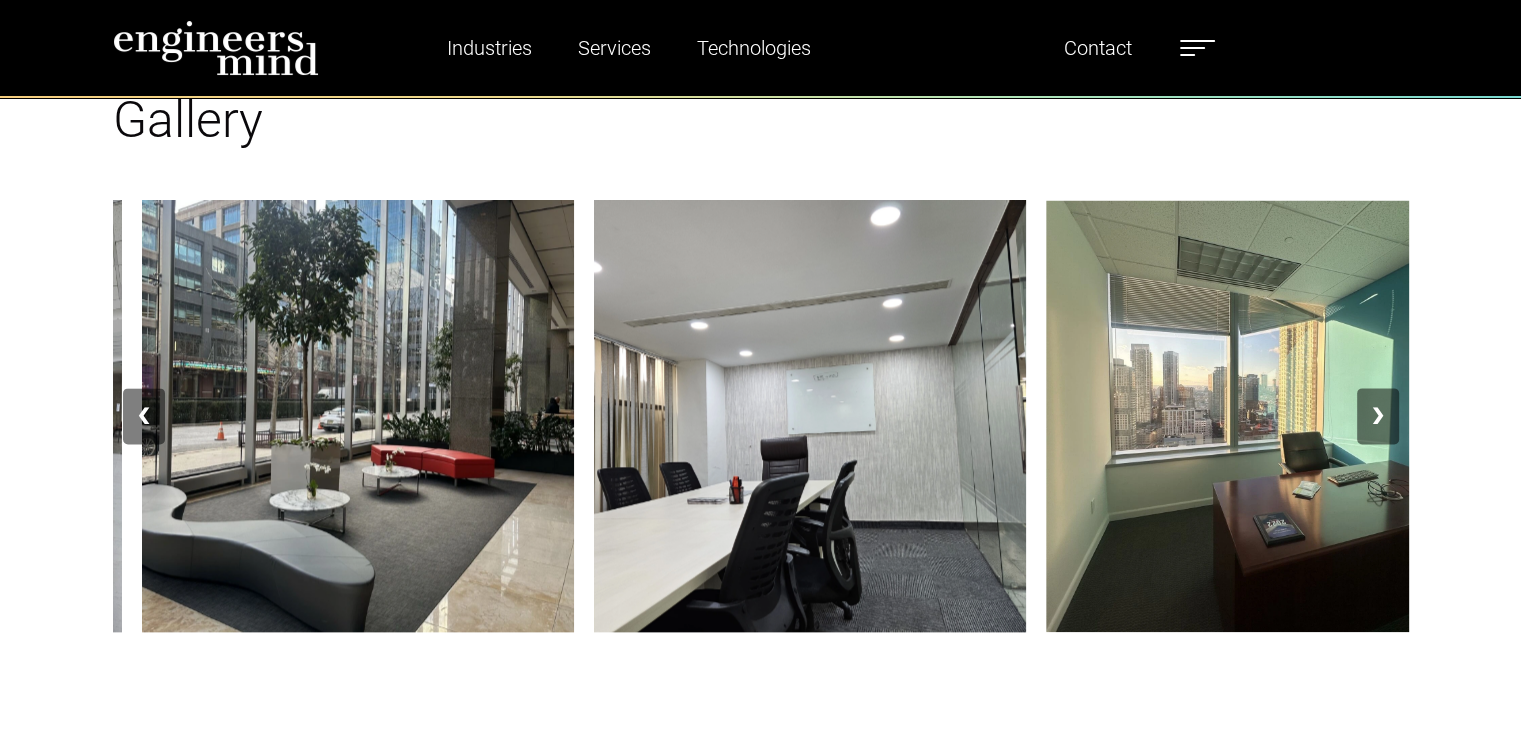 click on "❯" at bounding box center (1378, 416) 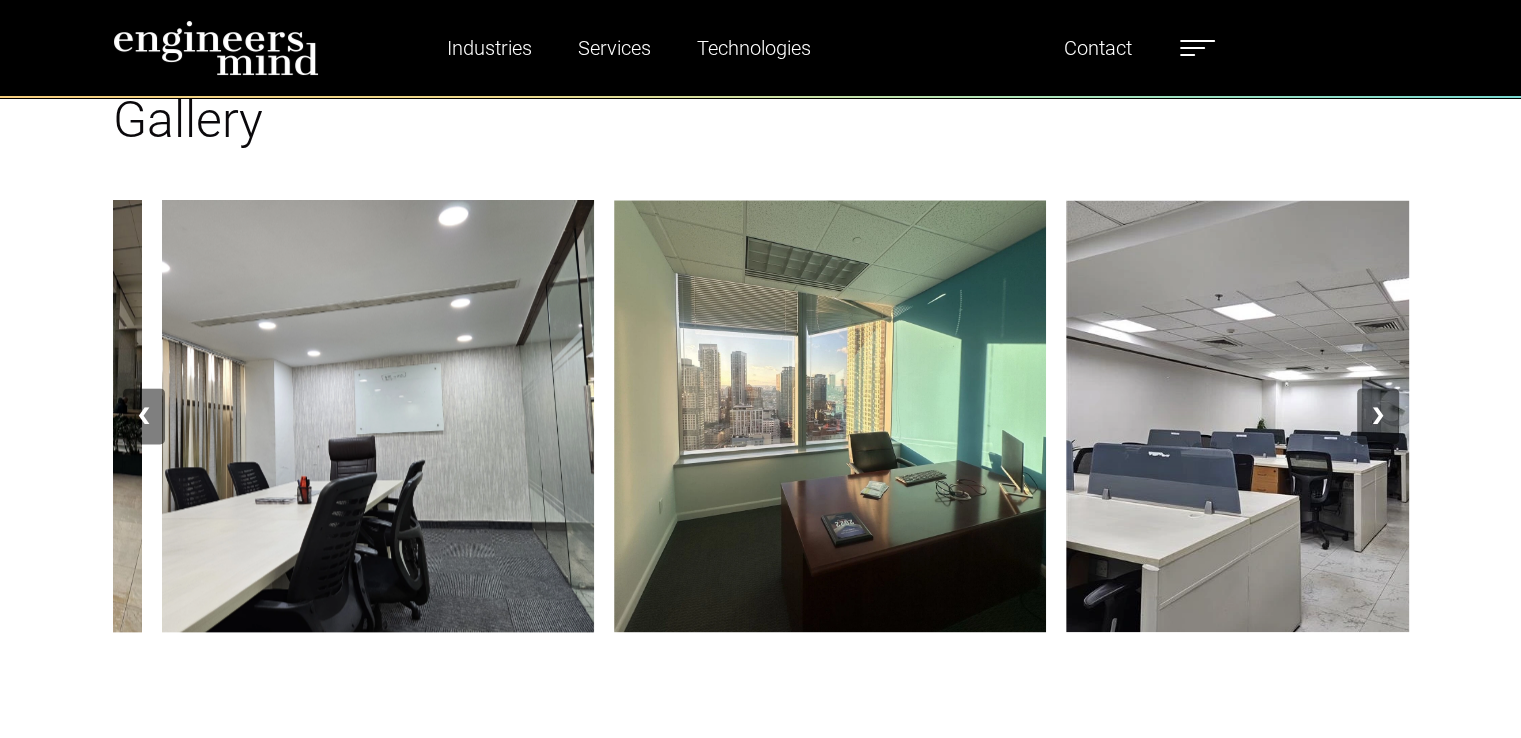 click on "❯" at bounding box center (1378, 416) 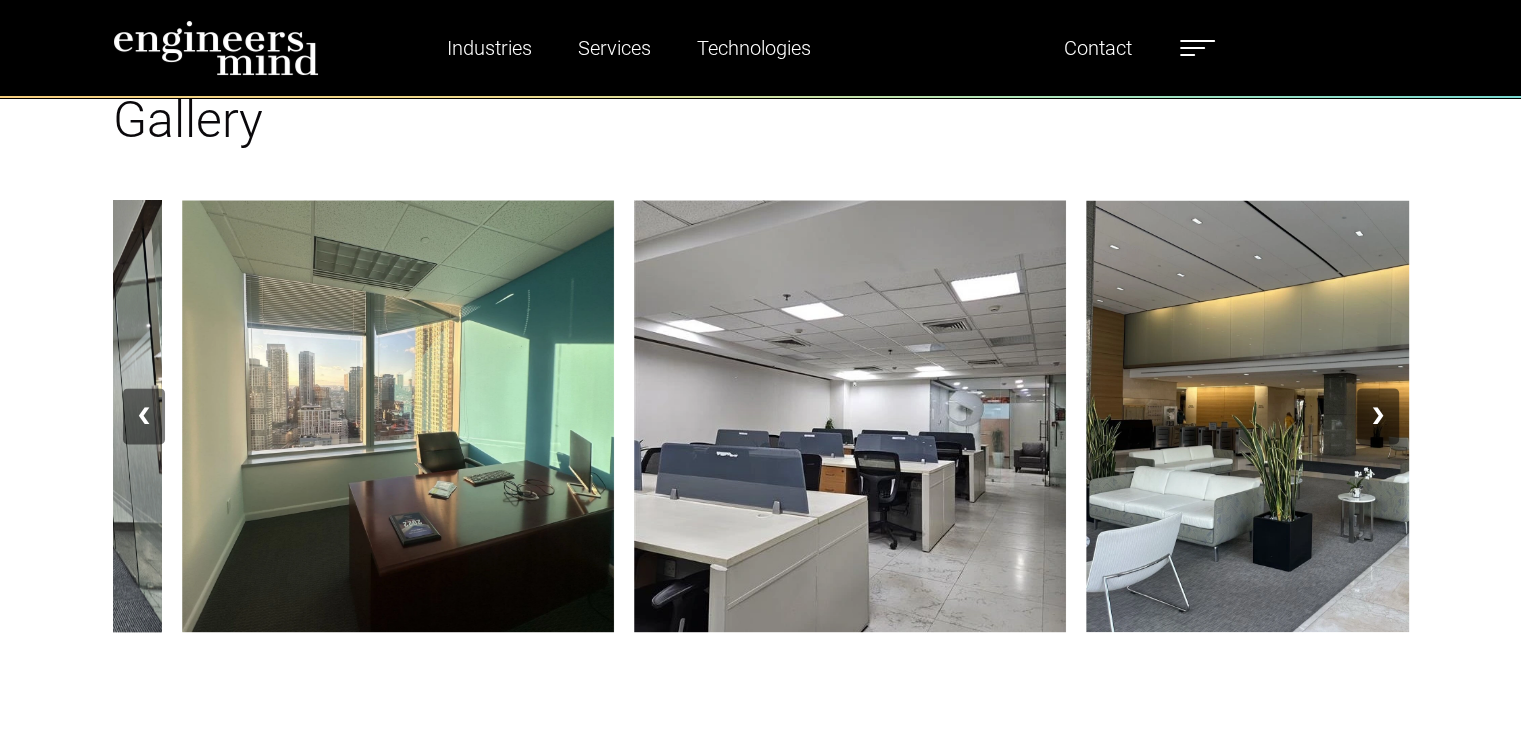 click on "❯" at bounding box center (1378, 416) 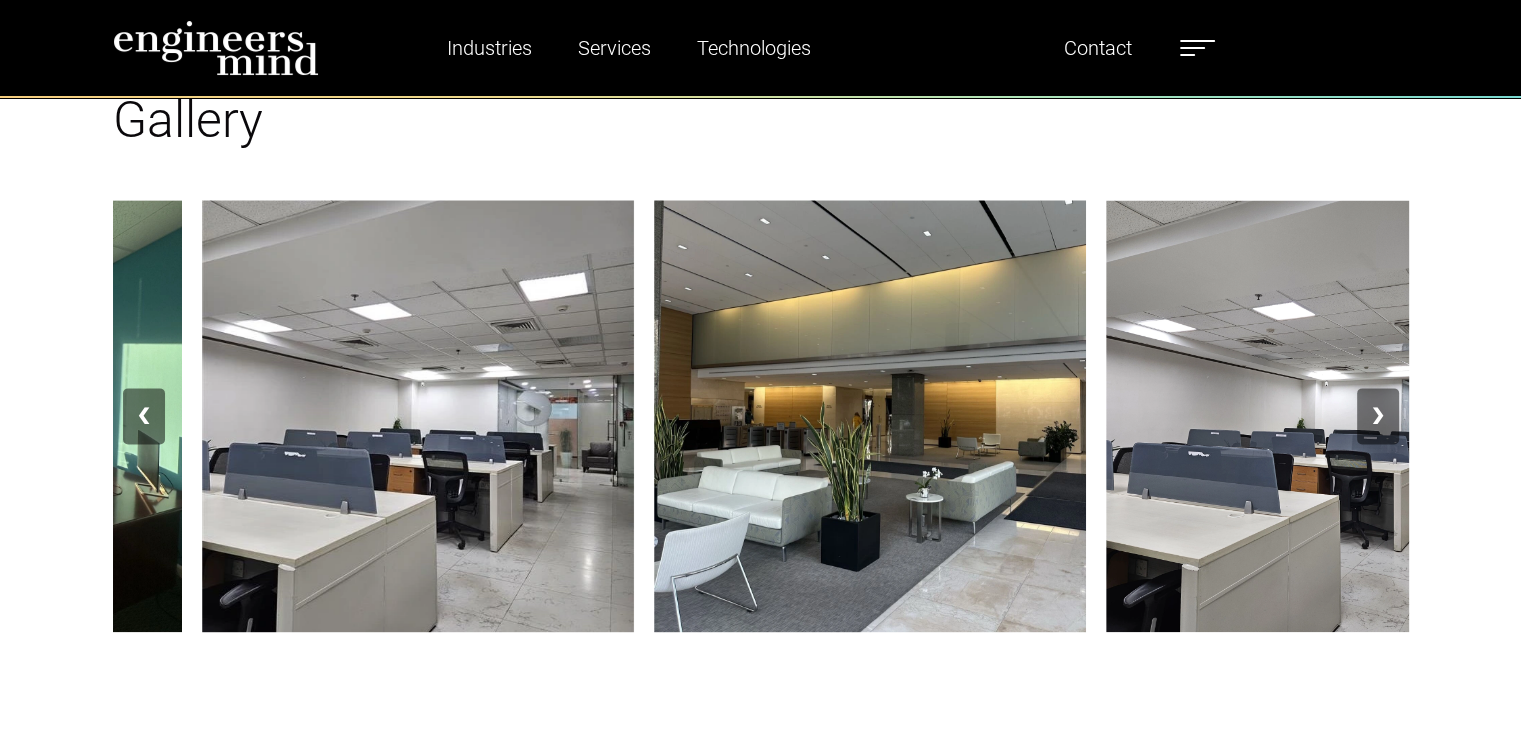 click on "❯" at bounding box center [1378, 416] 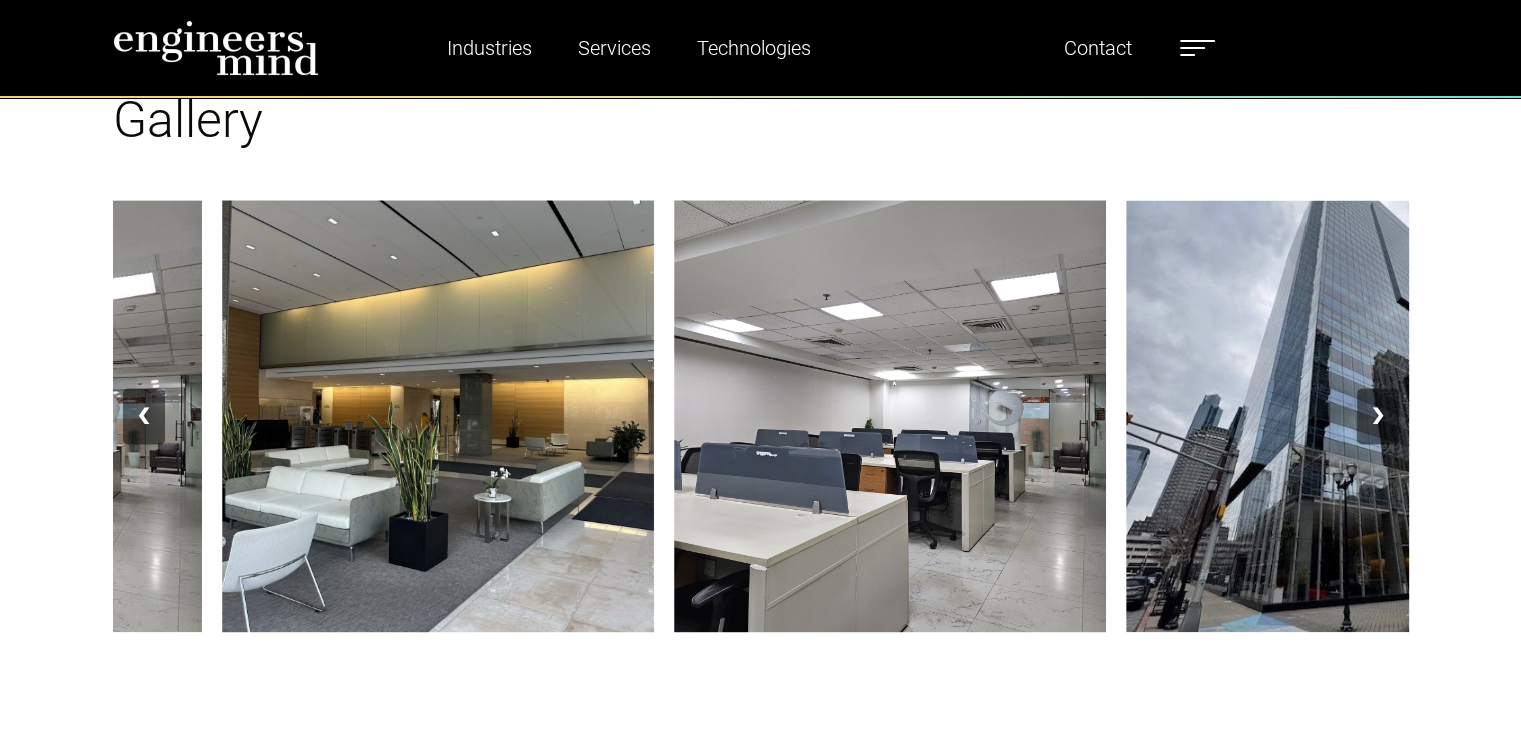 click on "❯" at bounding box center [1378, 416] 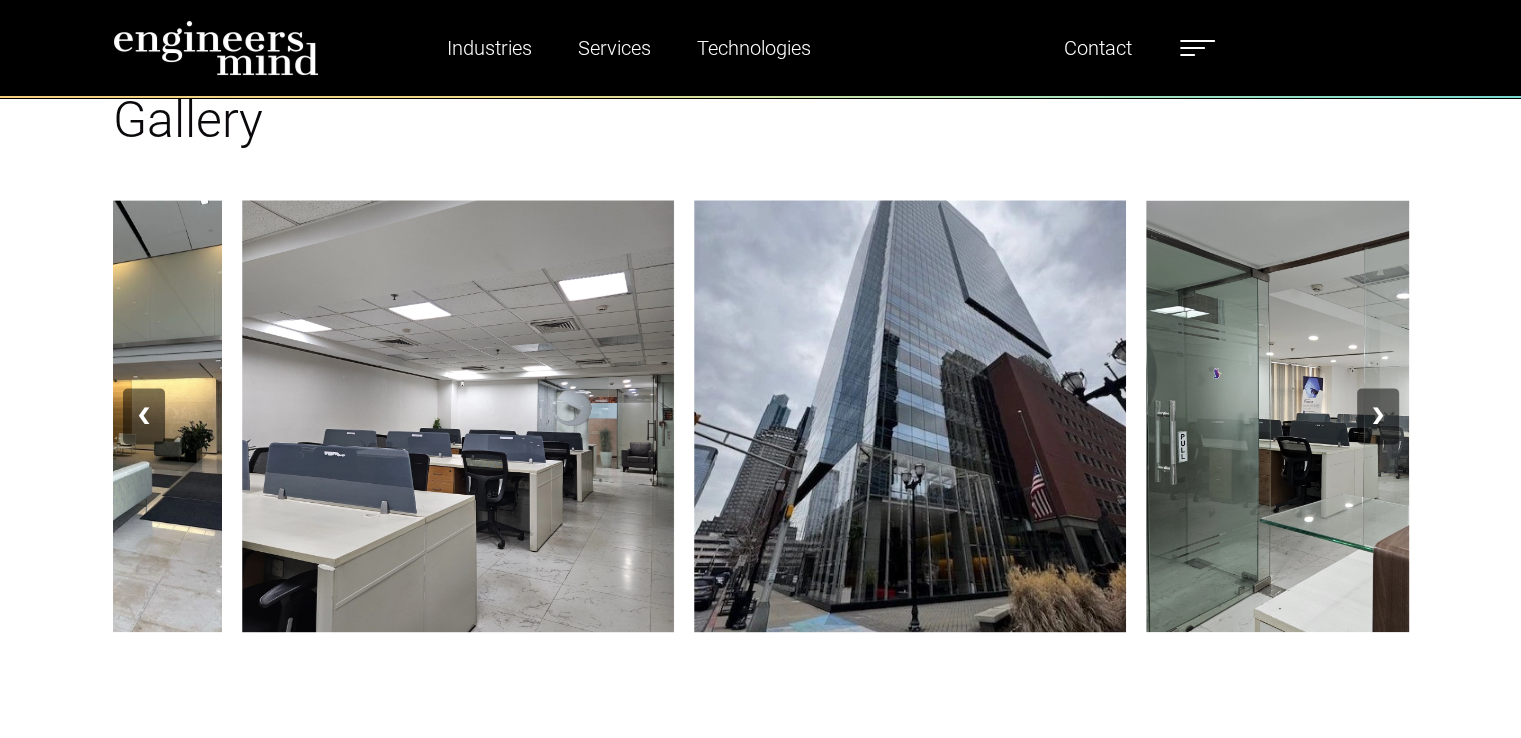 click on "❯" at bounding box center (1378, 416) 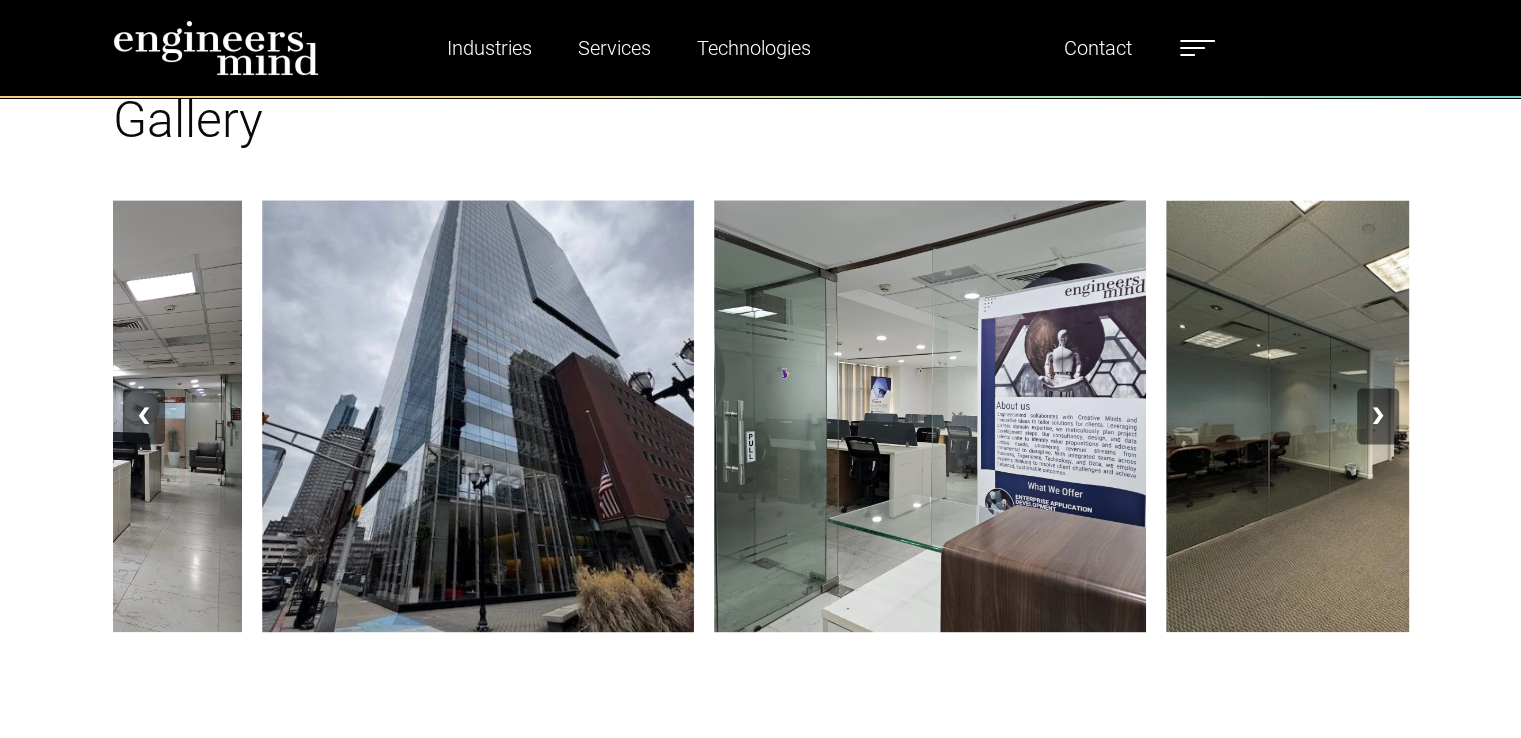 click on "❯" at bounding box center (1378, 416) 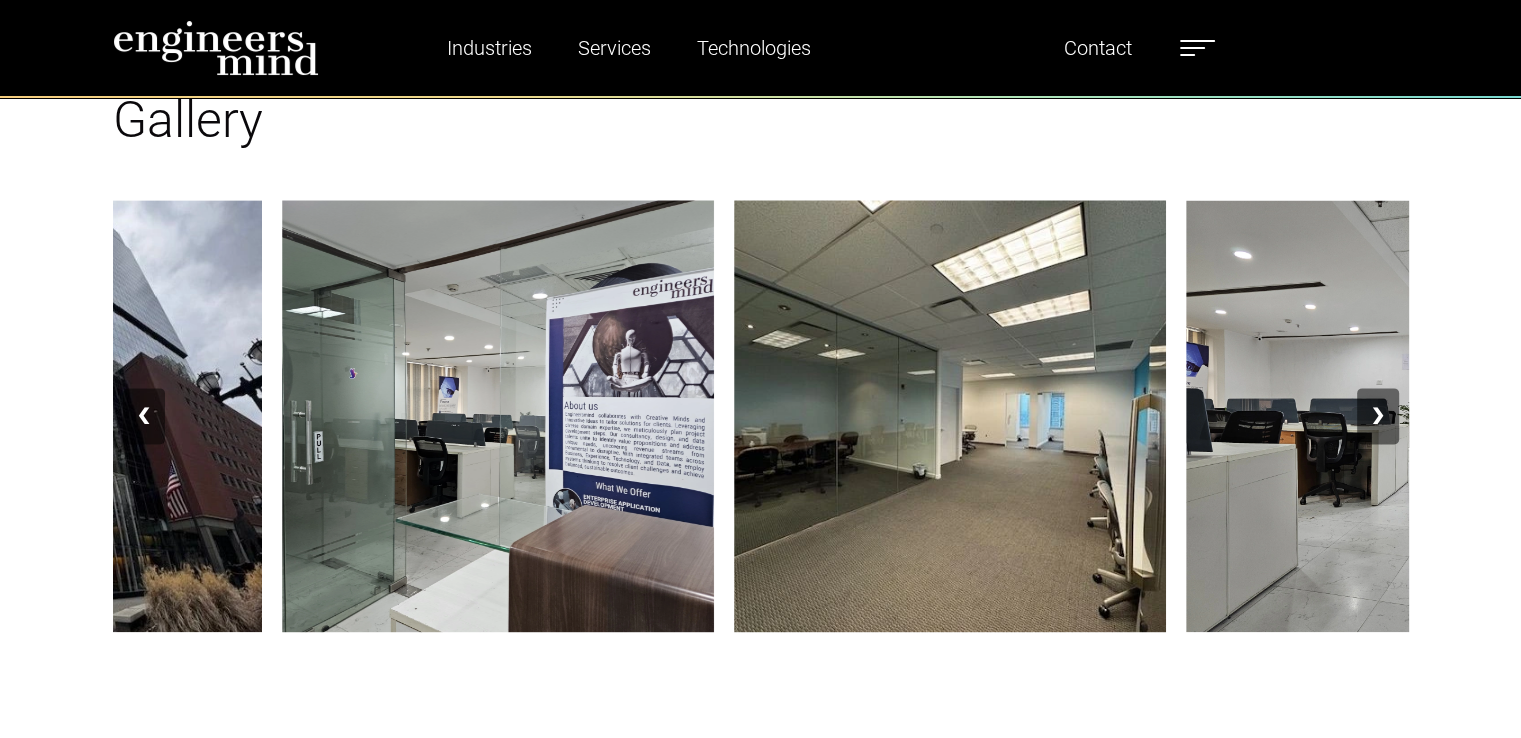 click on "❯" at bounding box center [1378, 416] 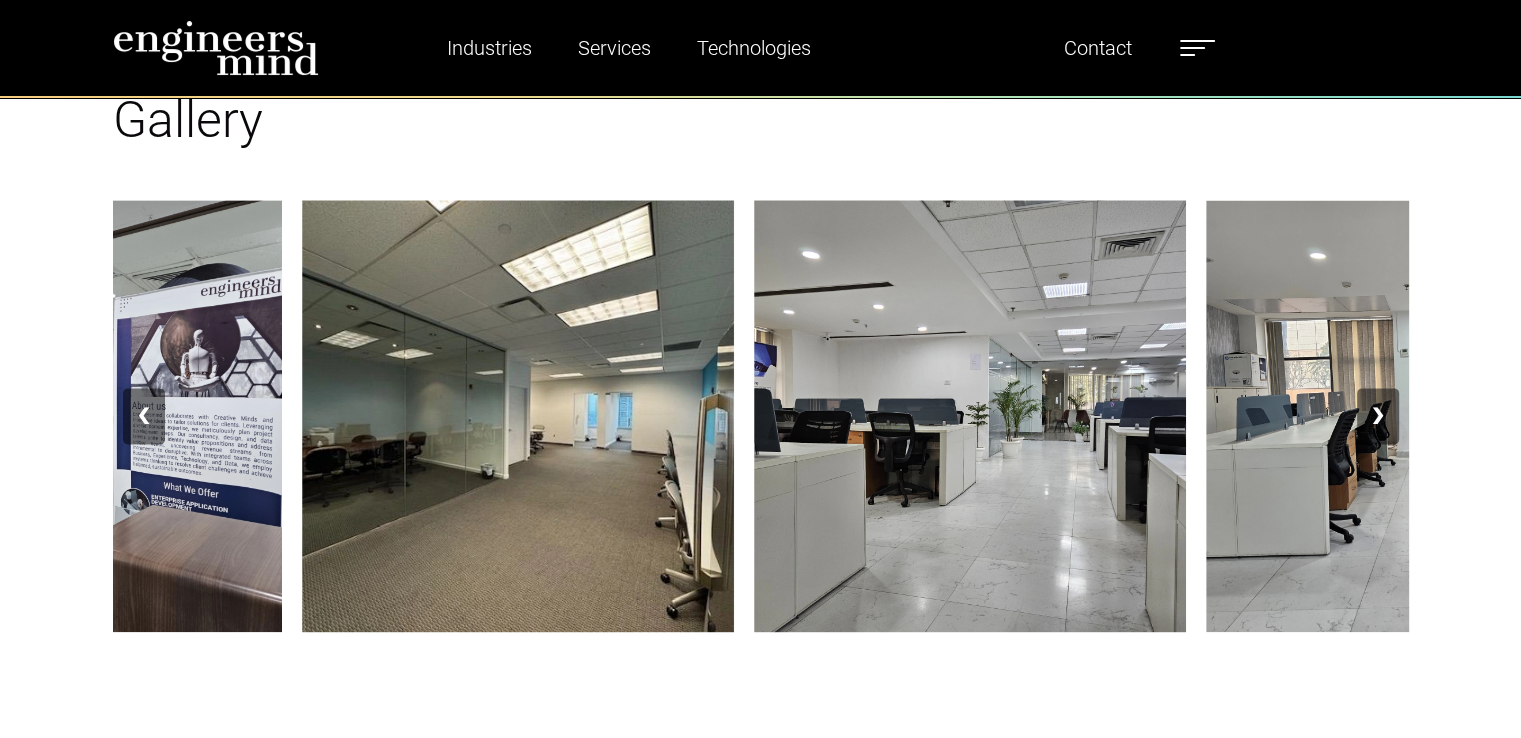 click on "❯" at bounding box center [1378, 416] 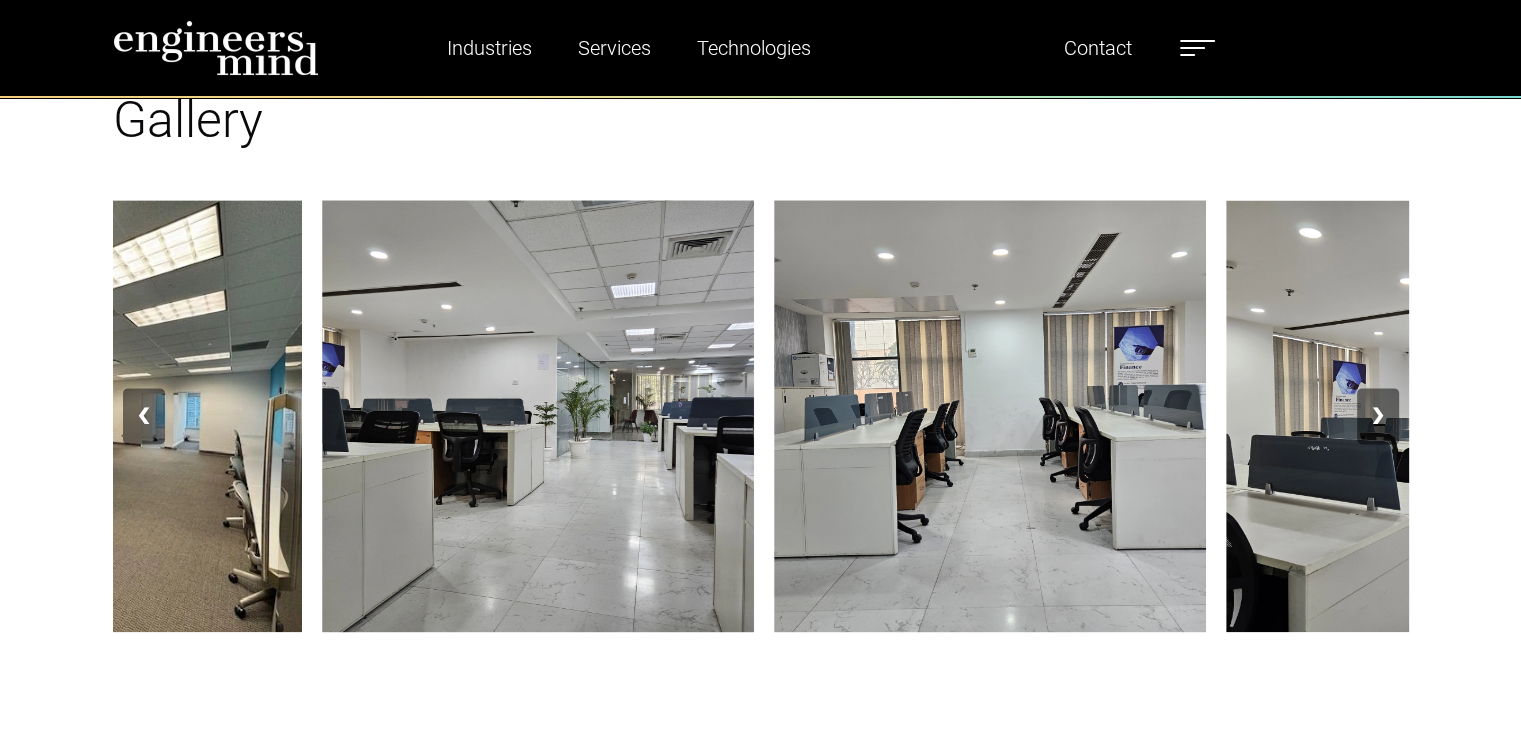 click on "❯" at bounding box center (1378, 416) 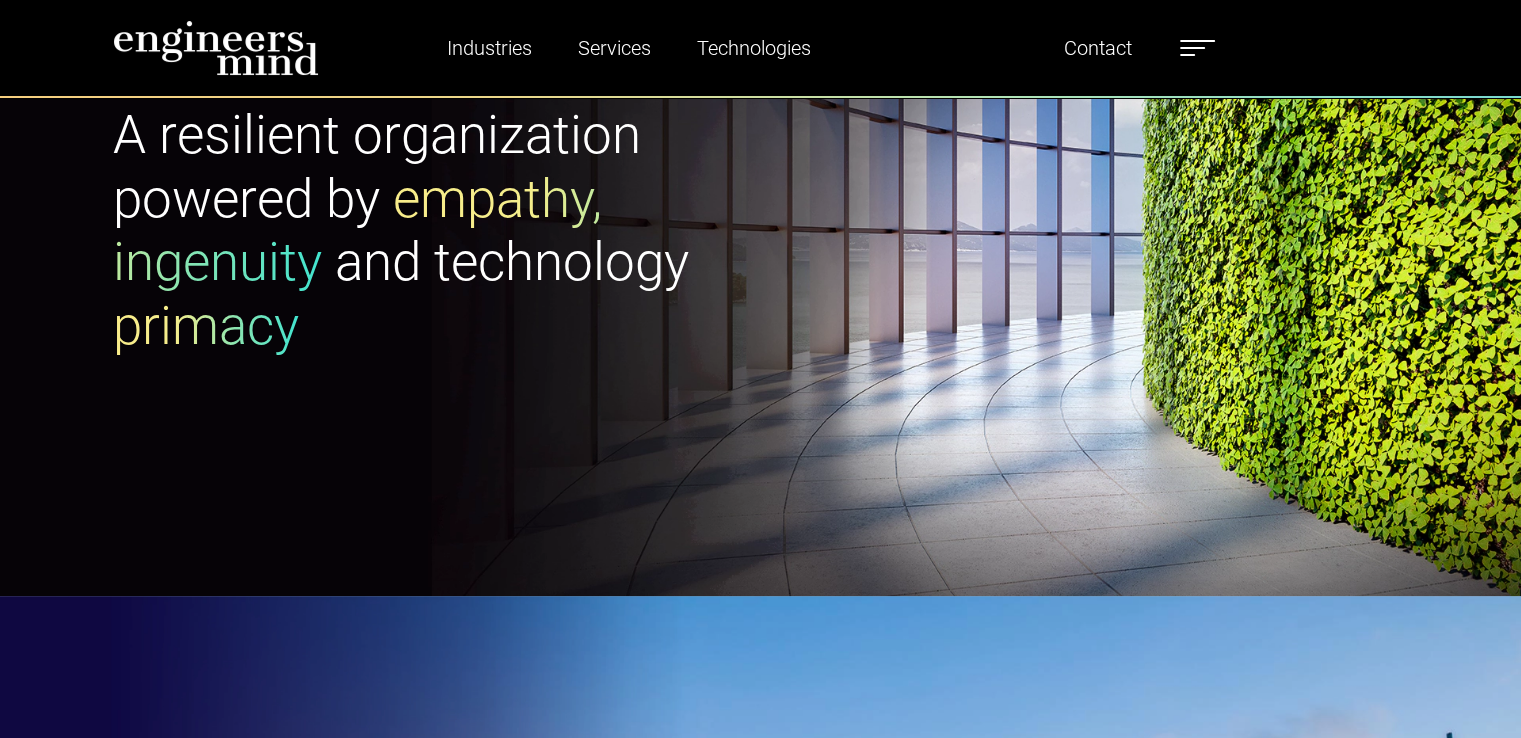 scroll, scrollTop: 0, scrollLeft: 0, axis: both 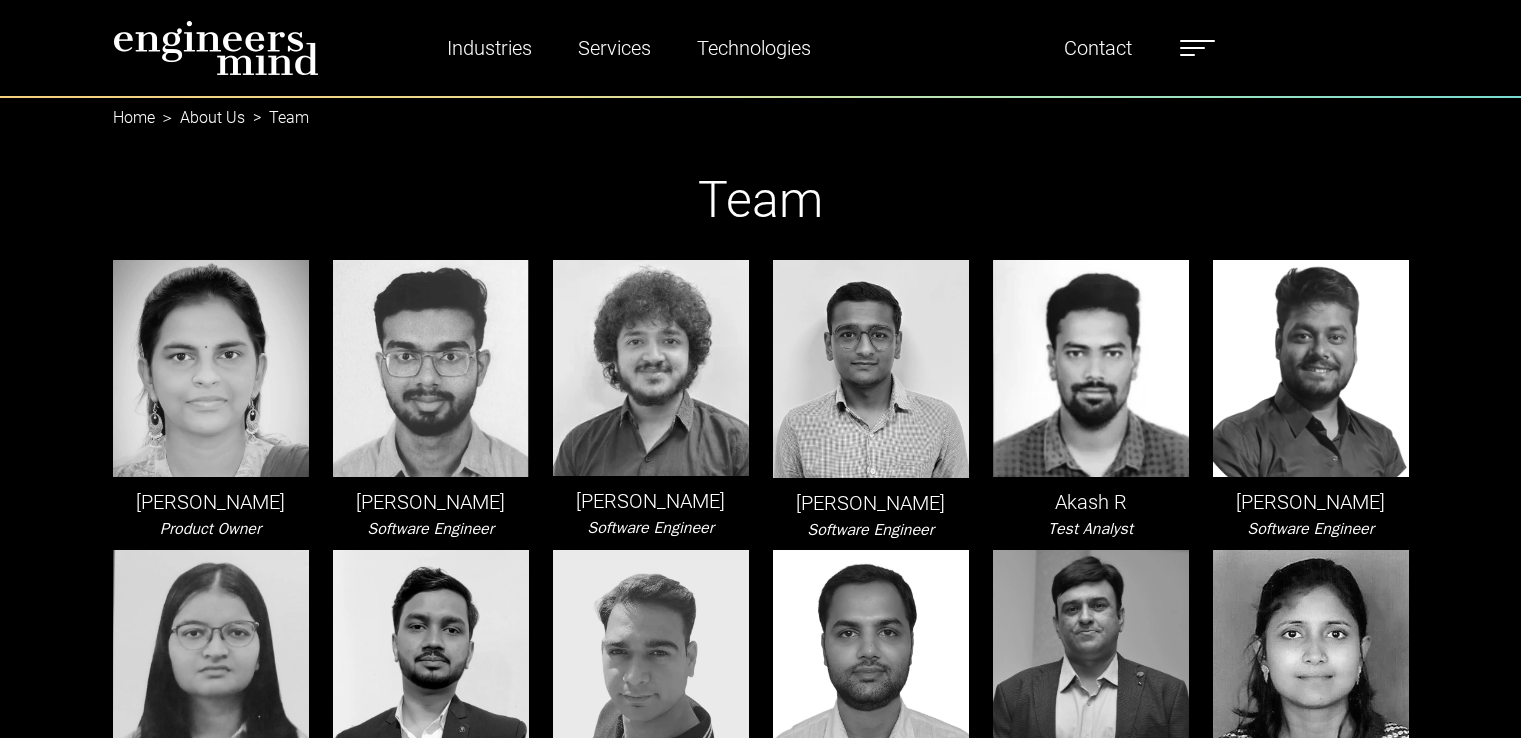 select on "*****" 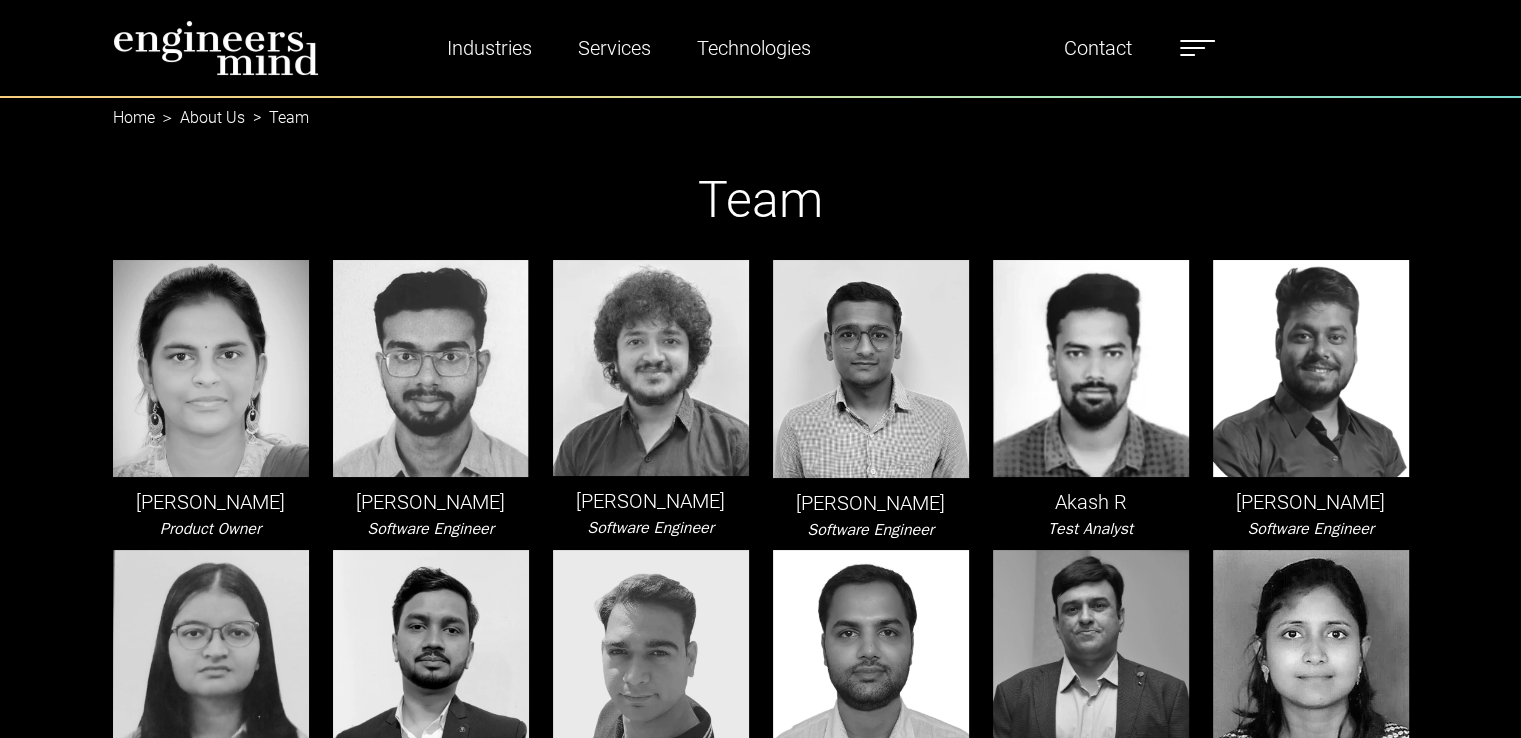 scroll, scrollTop: 0, scrollLeft: 0, axis: both 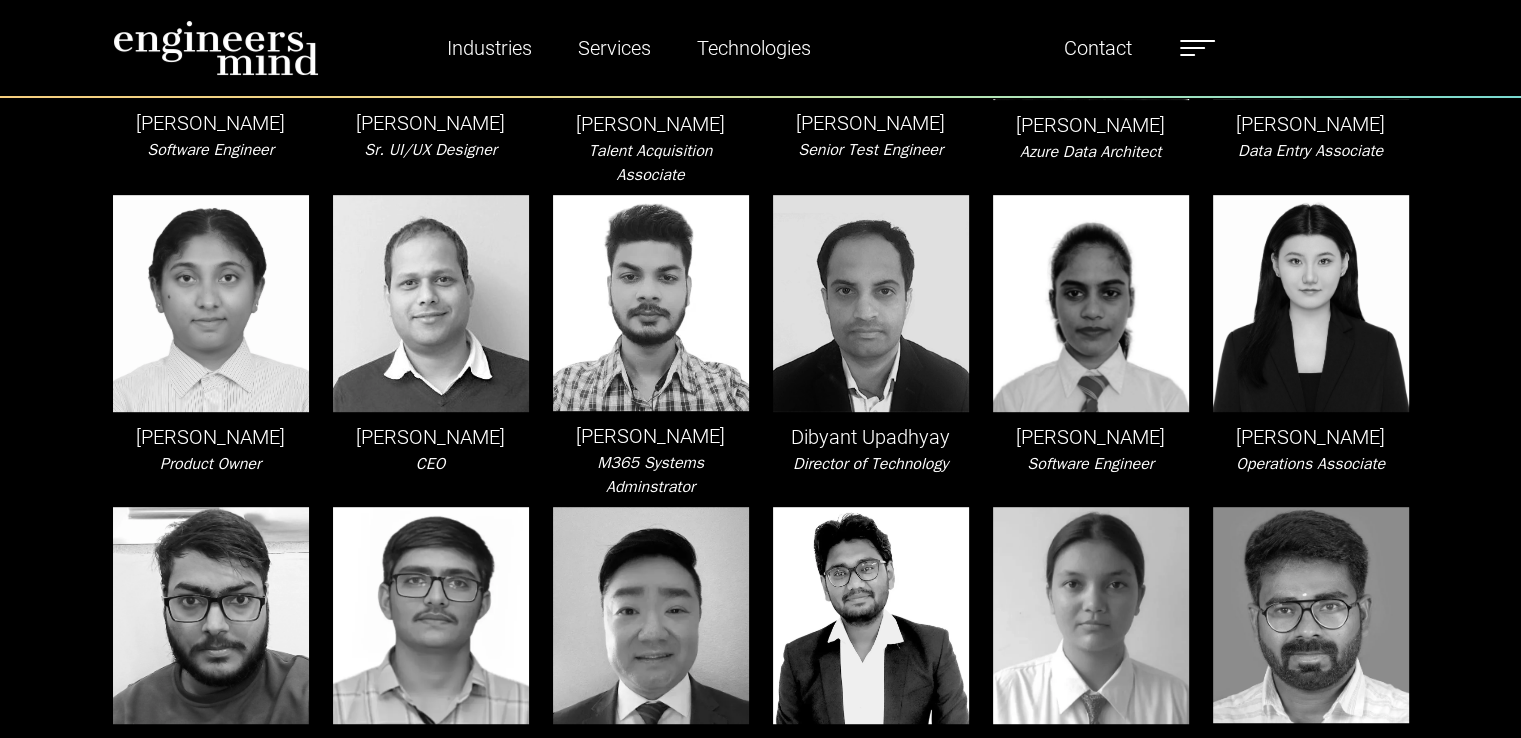 drag, startPoint x: 1528, startPoint y: 50, endPoint x: 1518, endPoint y: 143, distance: 93.53609 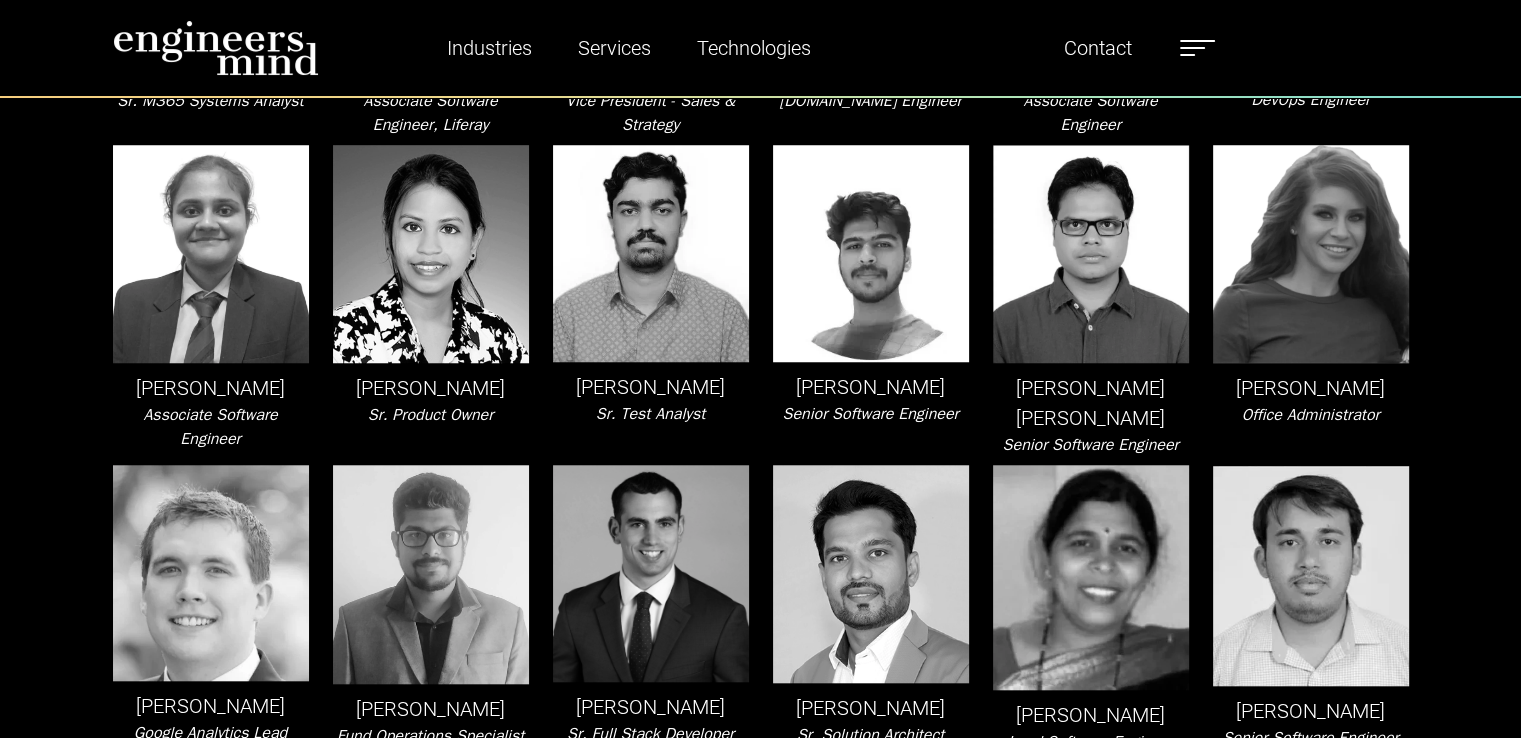 scroll, scrollTop: 1621, scrollLeft: 0, axis: vertical 